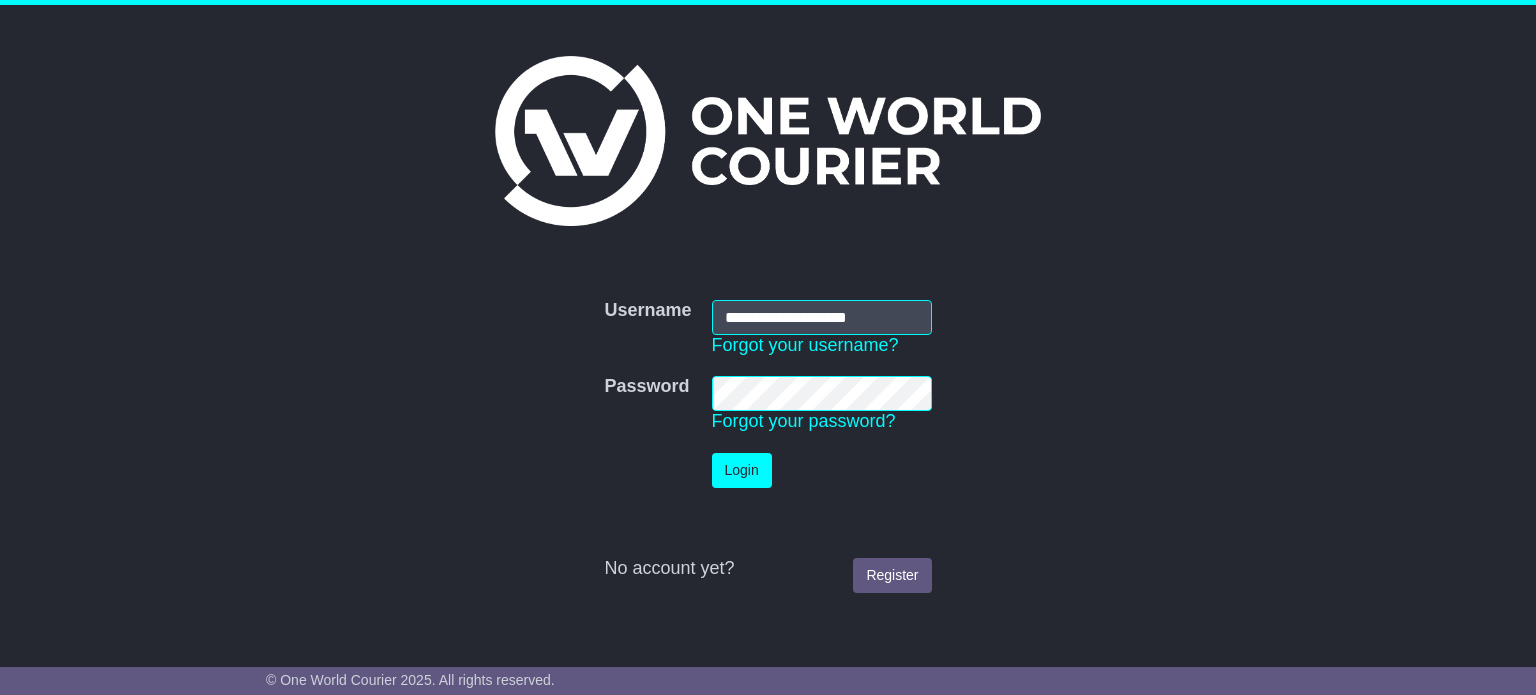 scroll, scrollTop: 0, scrollLeft: 0, axis: both 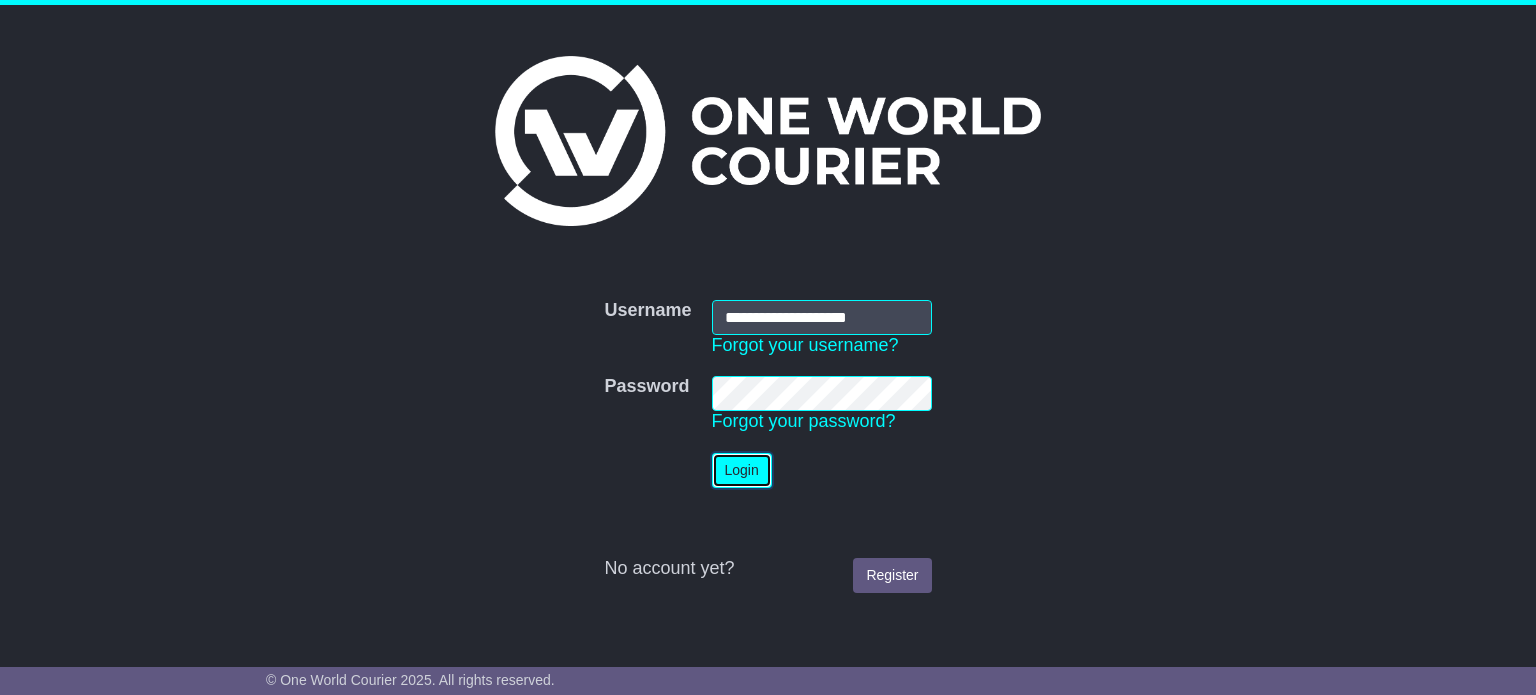 click on "Login" at bounding box center (742, 470) 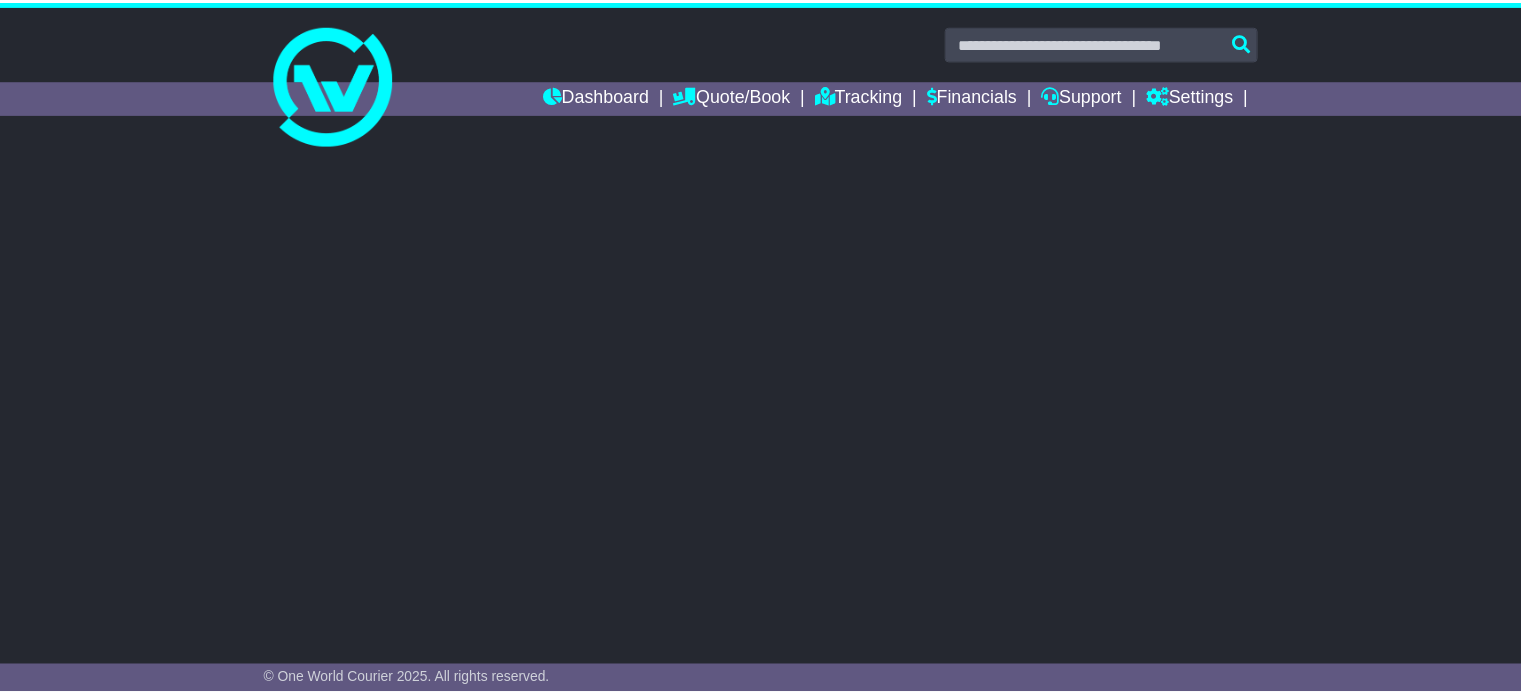 scroll, scrollTop: 0, scrollLeft: 0, axis: both 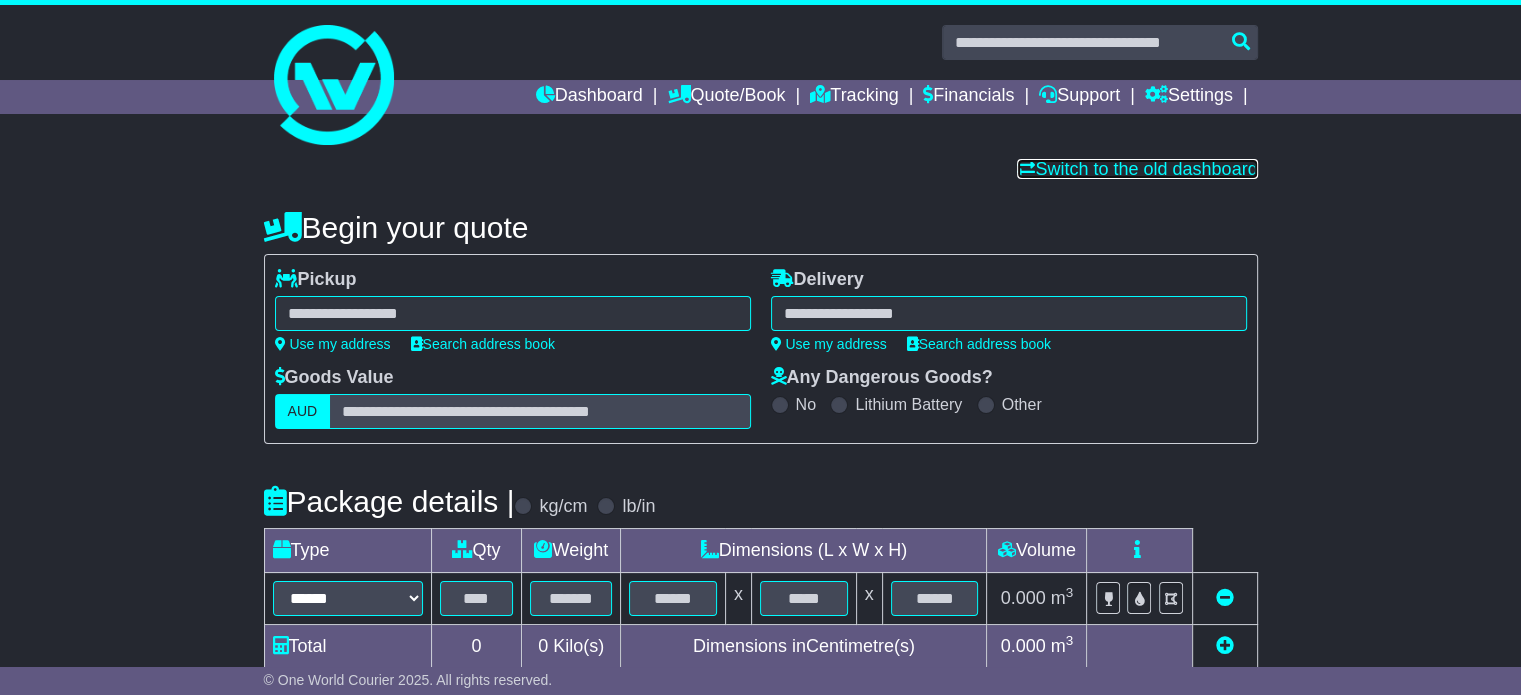 click on "Switch to the old dashboard" at bounding box center (1137, 169) 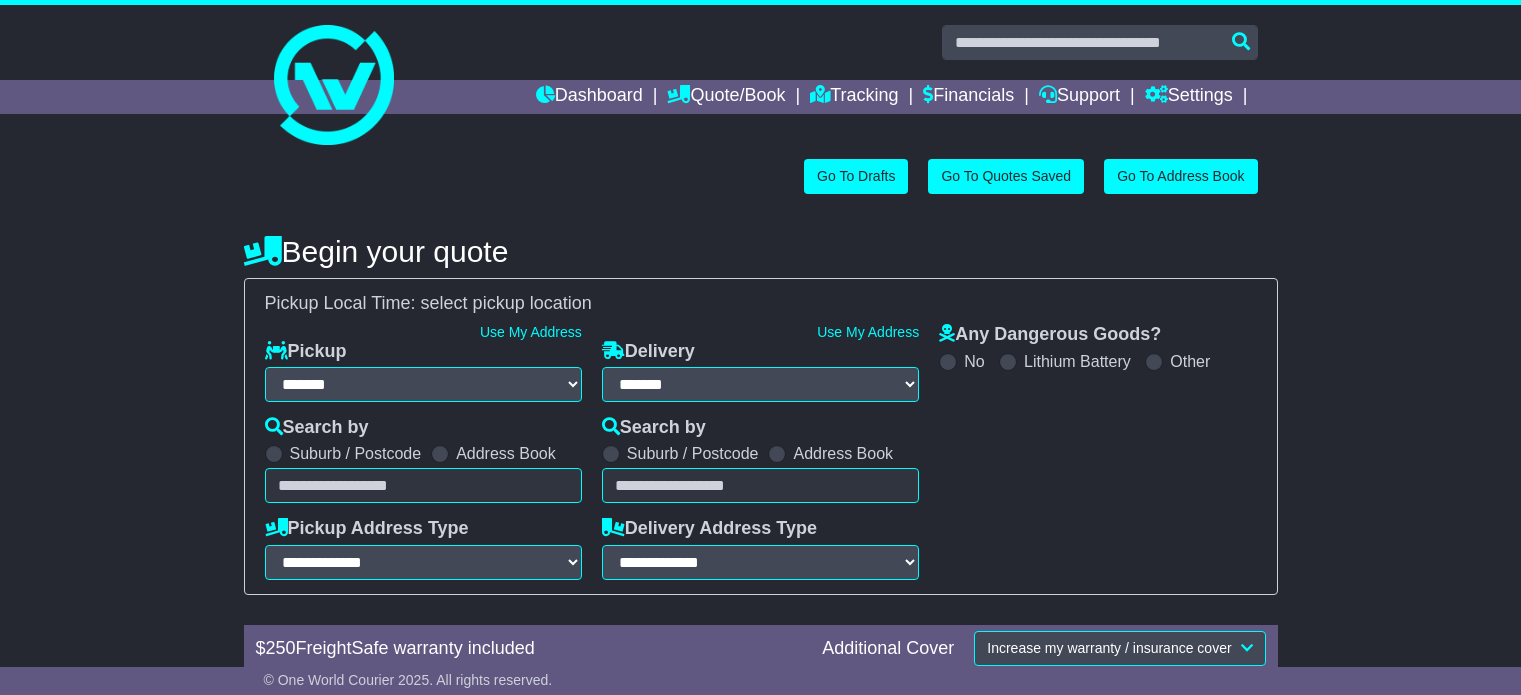 select on "**" 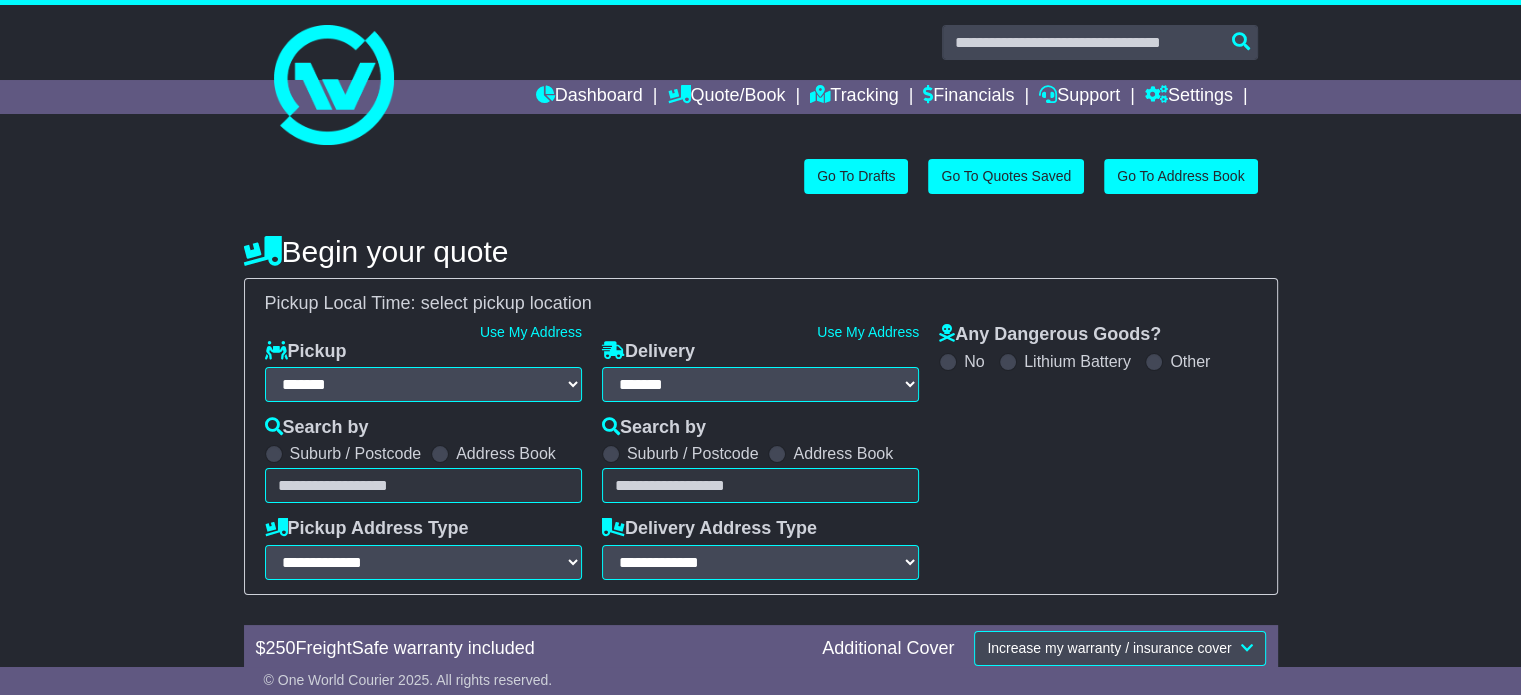 scroll, scrollTop: 0, scrollLeft: 0, axis: both 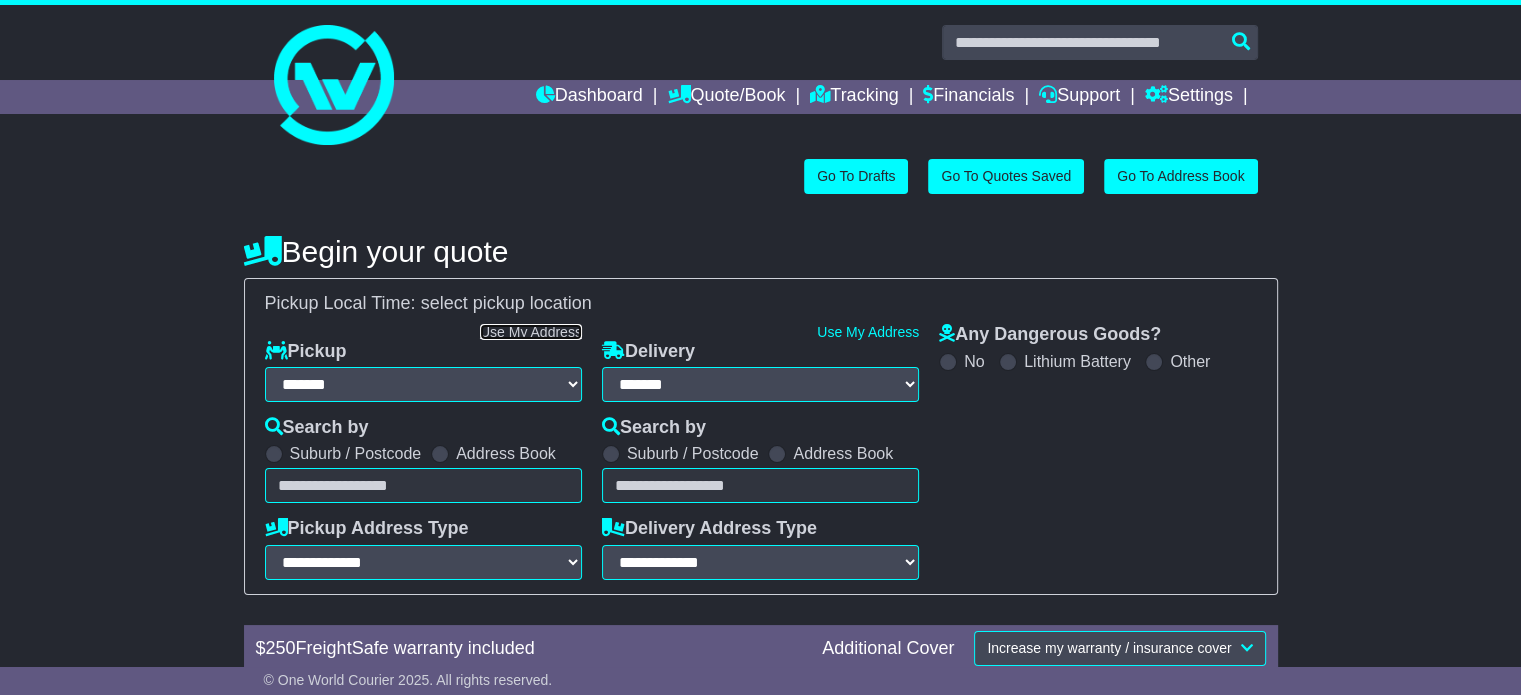 click on "Use My Address" at bounding box center [531, 332] 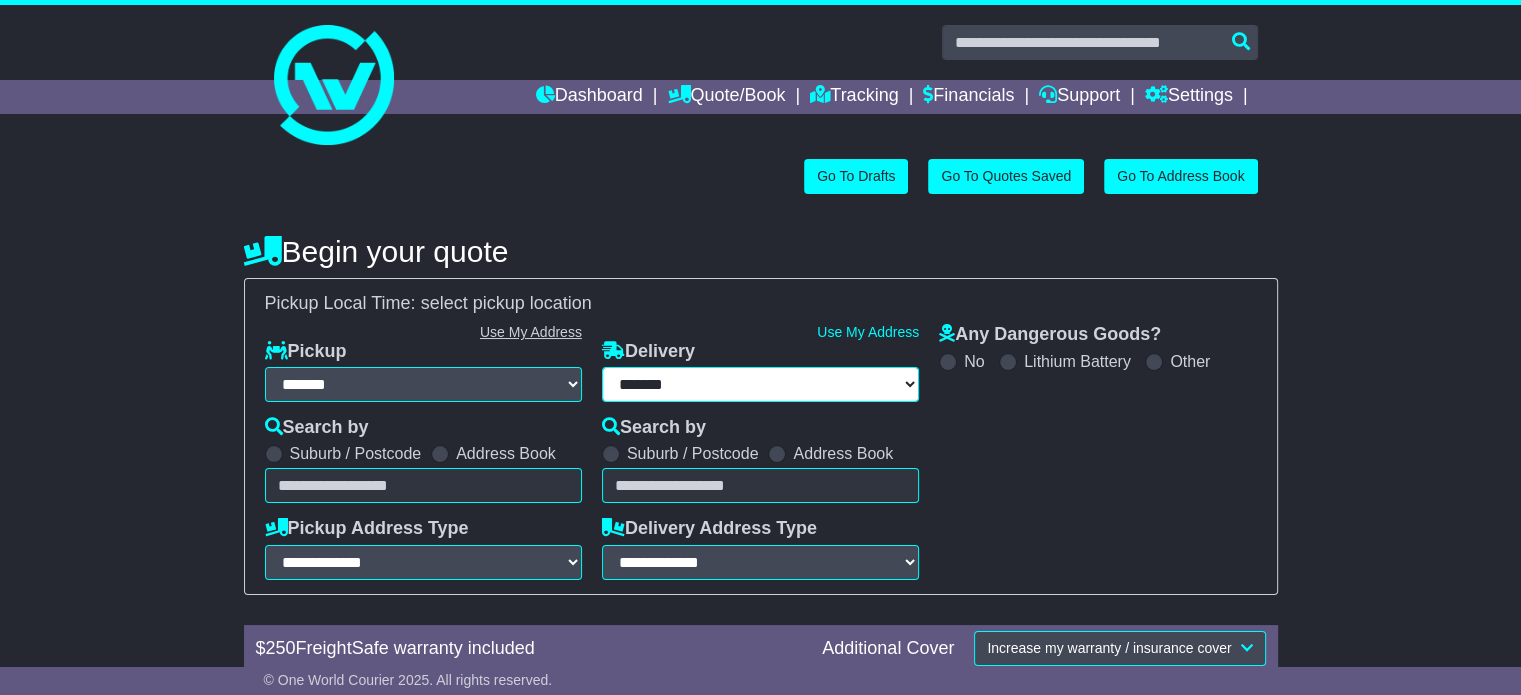 type on "**********" 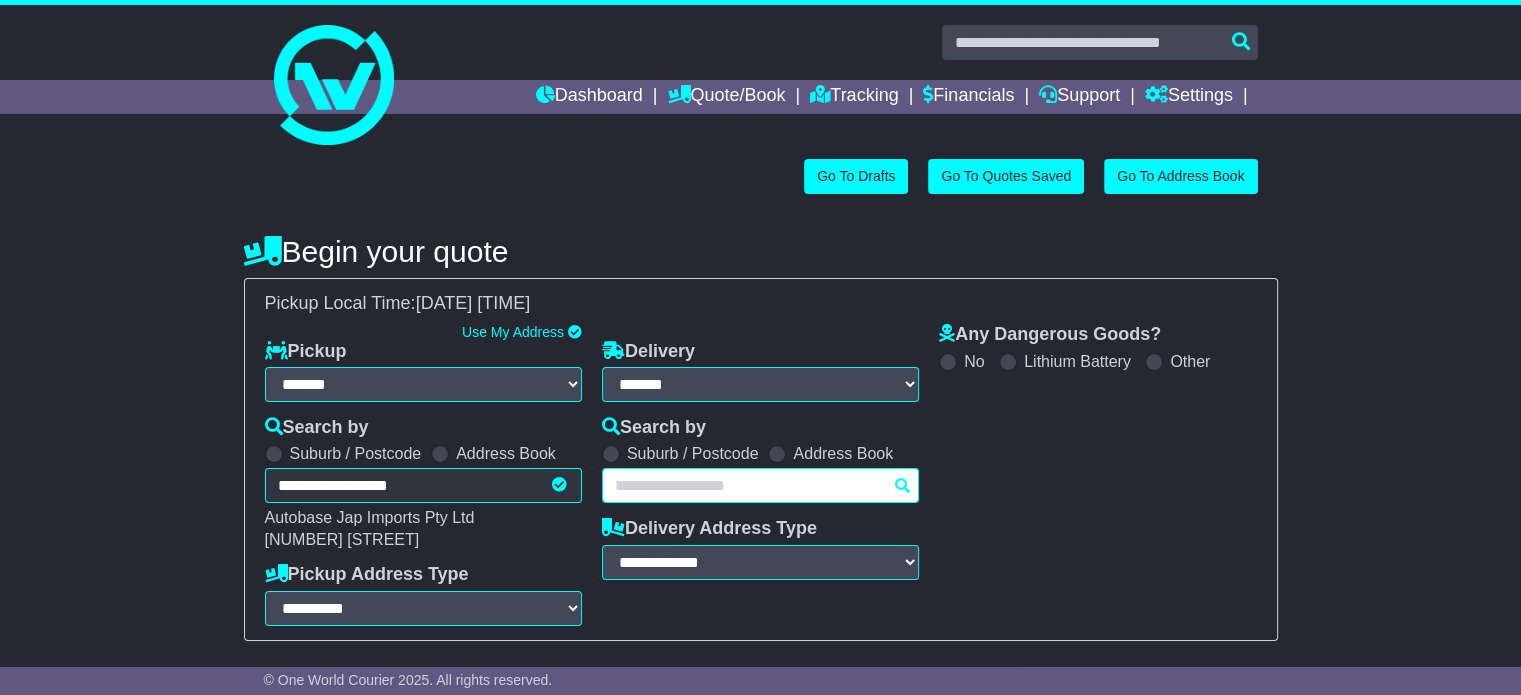 click at bounding box center (760, 485) 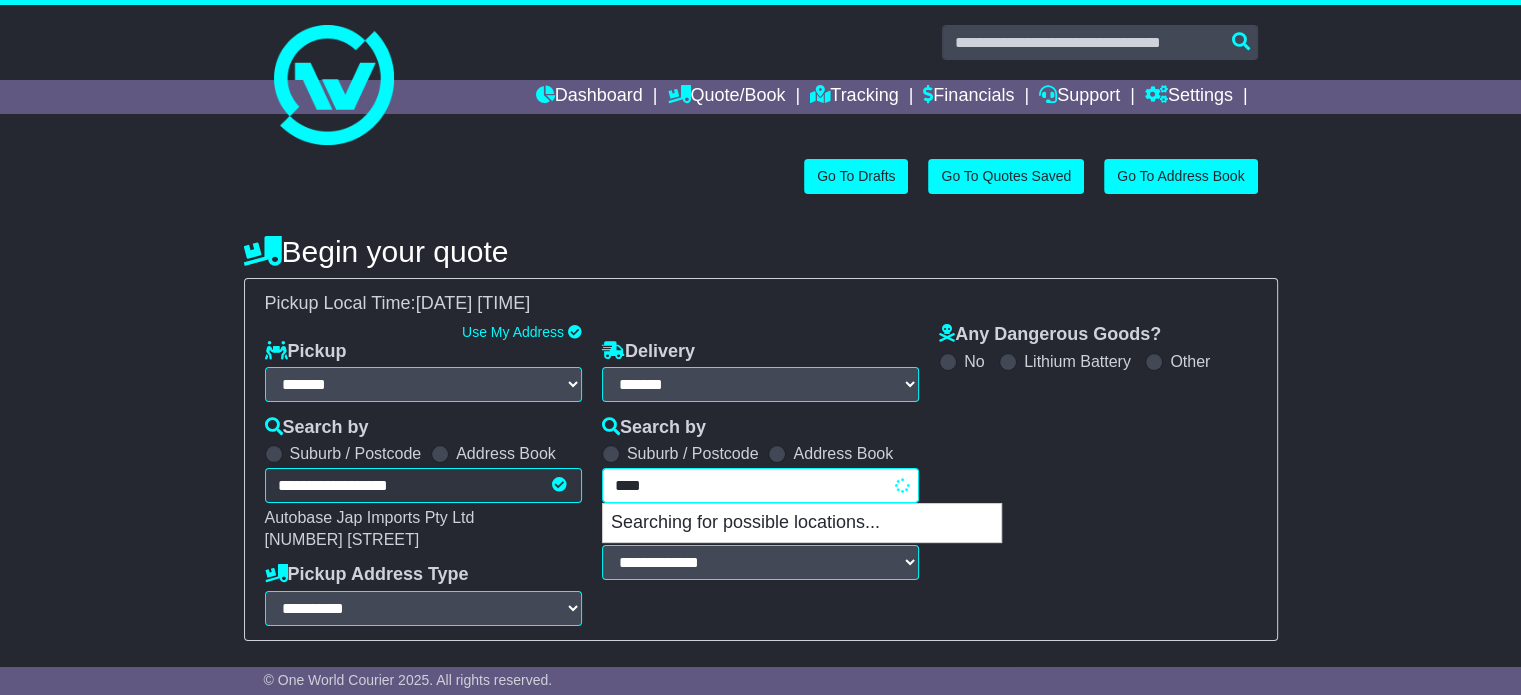 type on "*****" 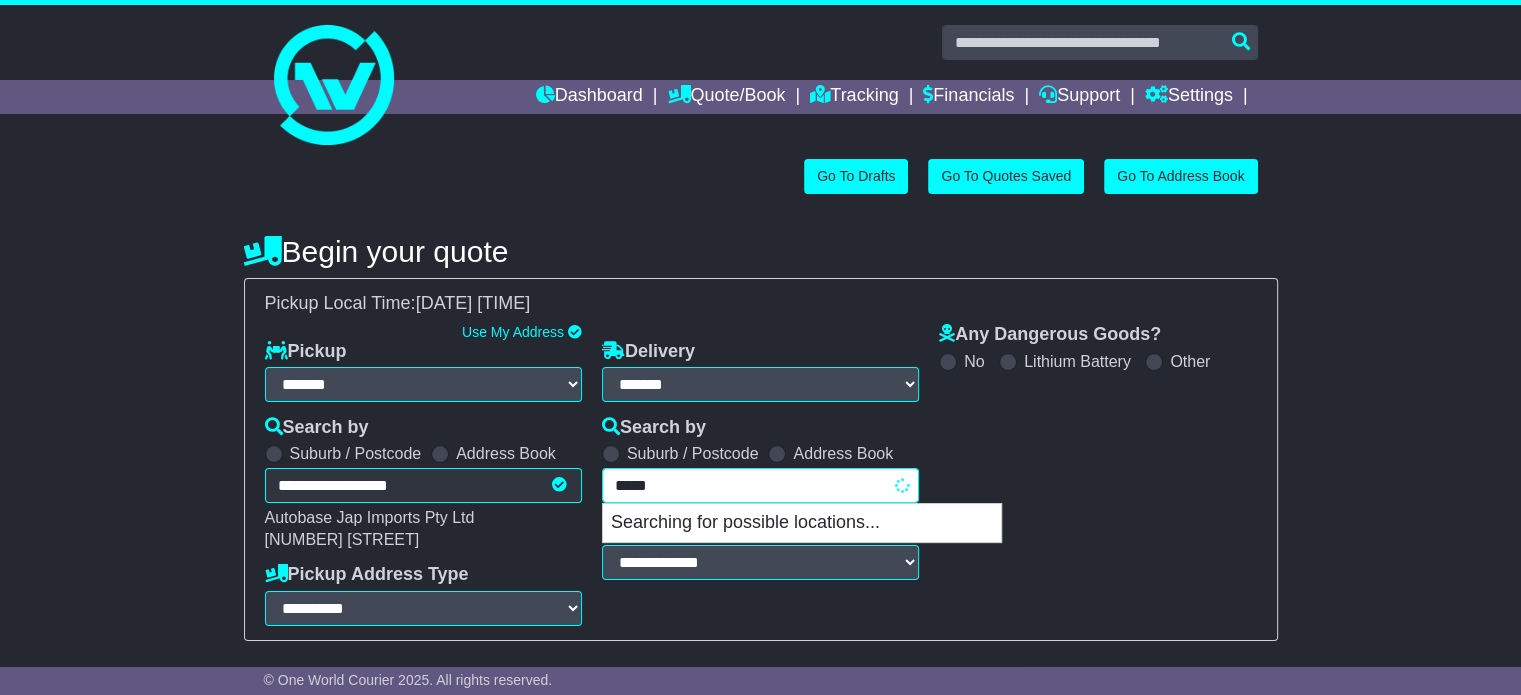 type on "*******" 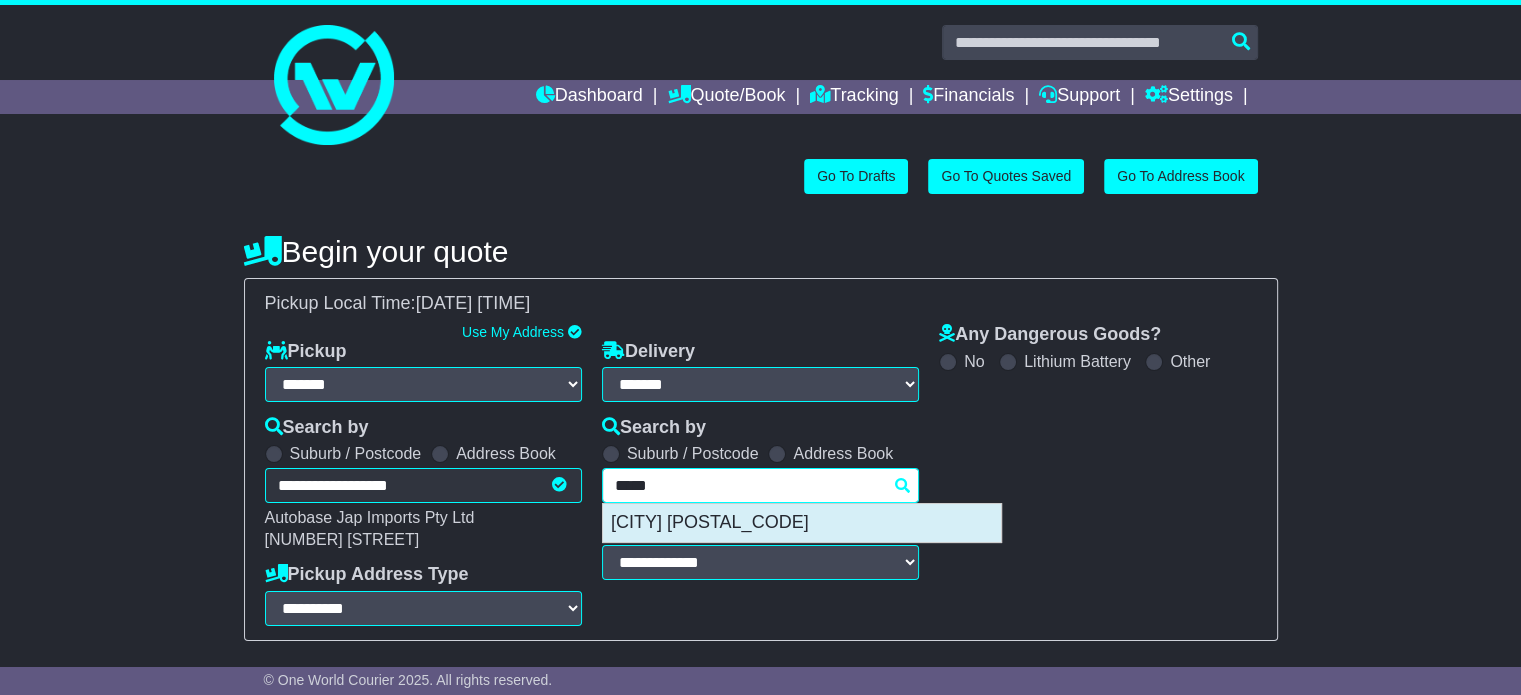 click on "[CITY] [POSTAL_CODE]" at bounding box center [802, 523] 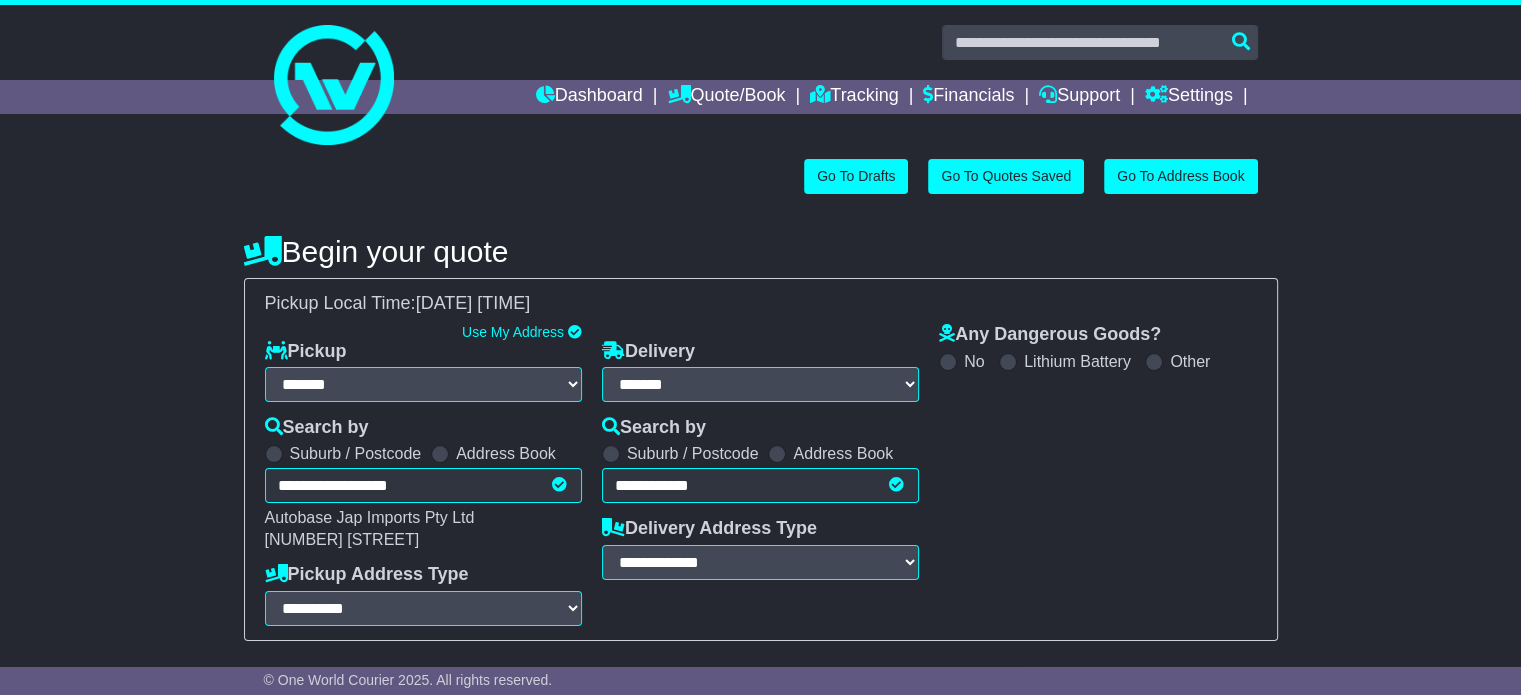 type on "**********" 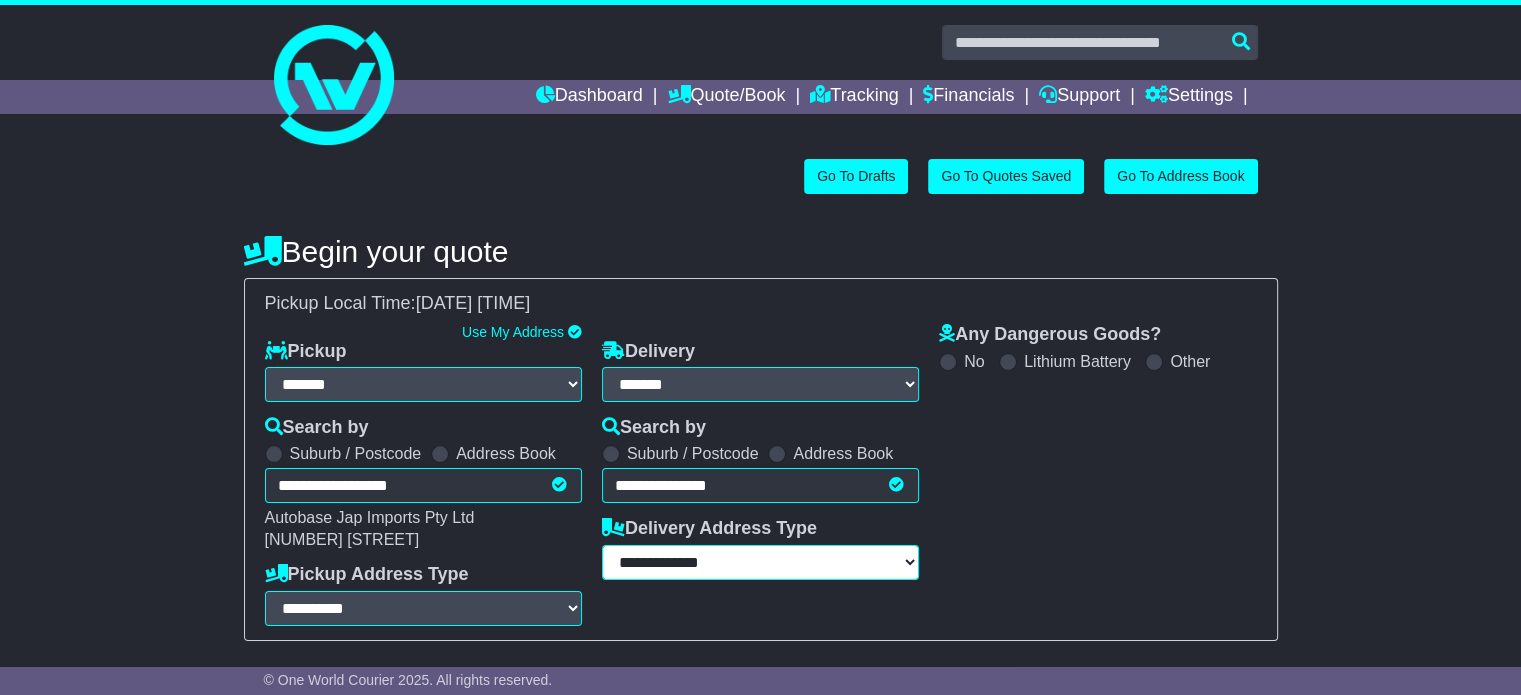 click on "**********" at bounding box center [760, 562] 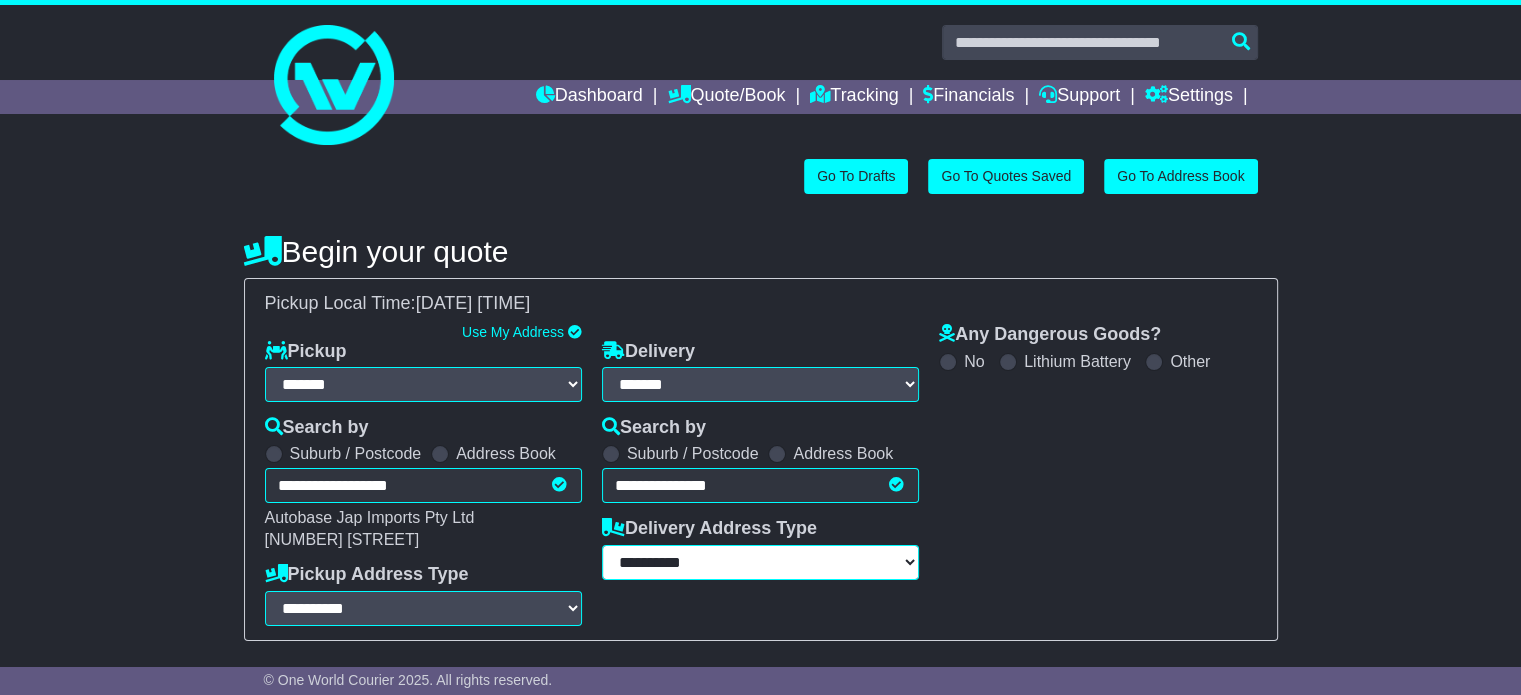 click on "**********" at bounding box center [760, 562] 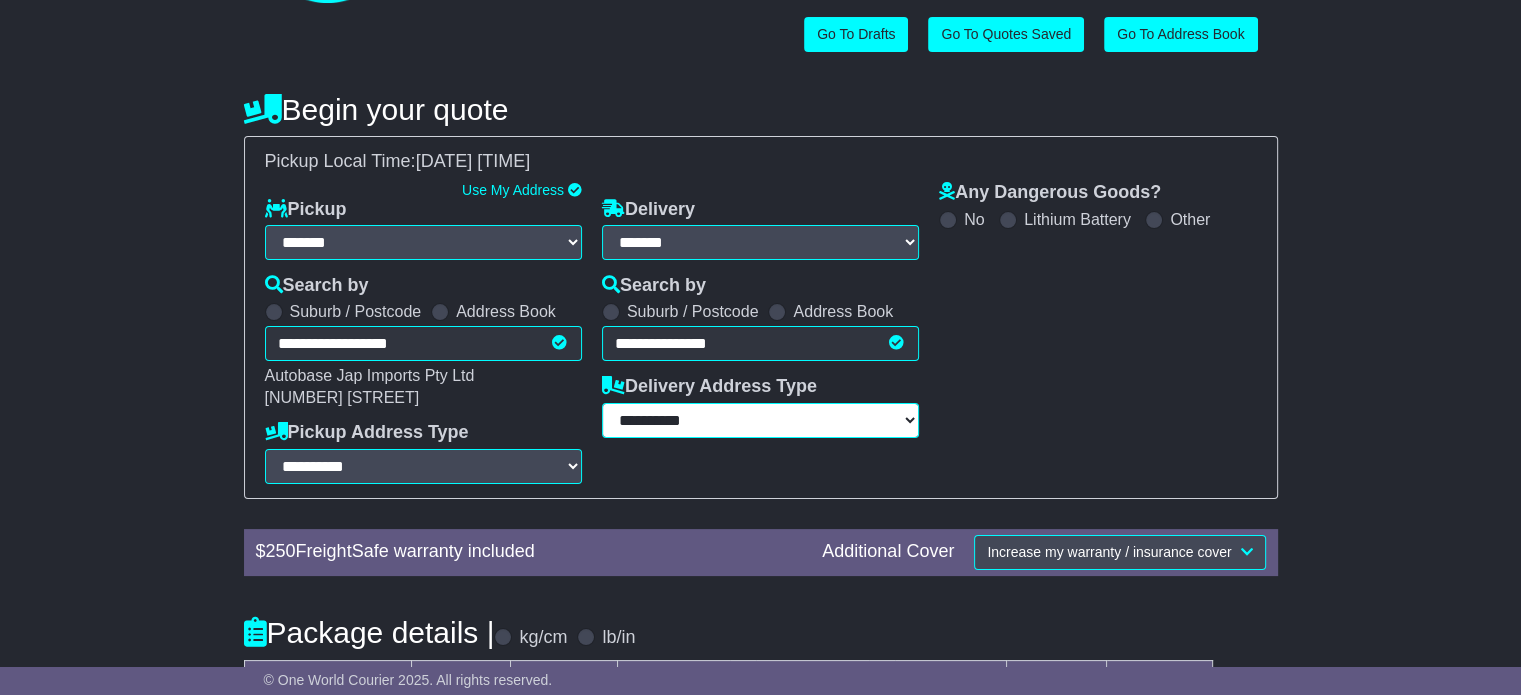 scroll, scrollTop: 360, scrollLeft: 0, axis: vertical 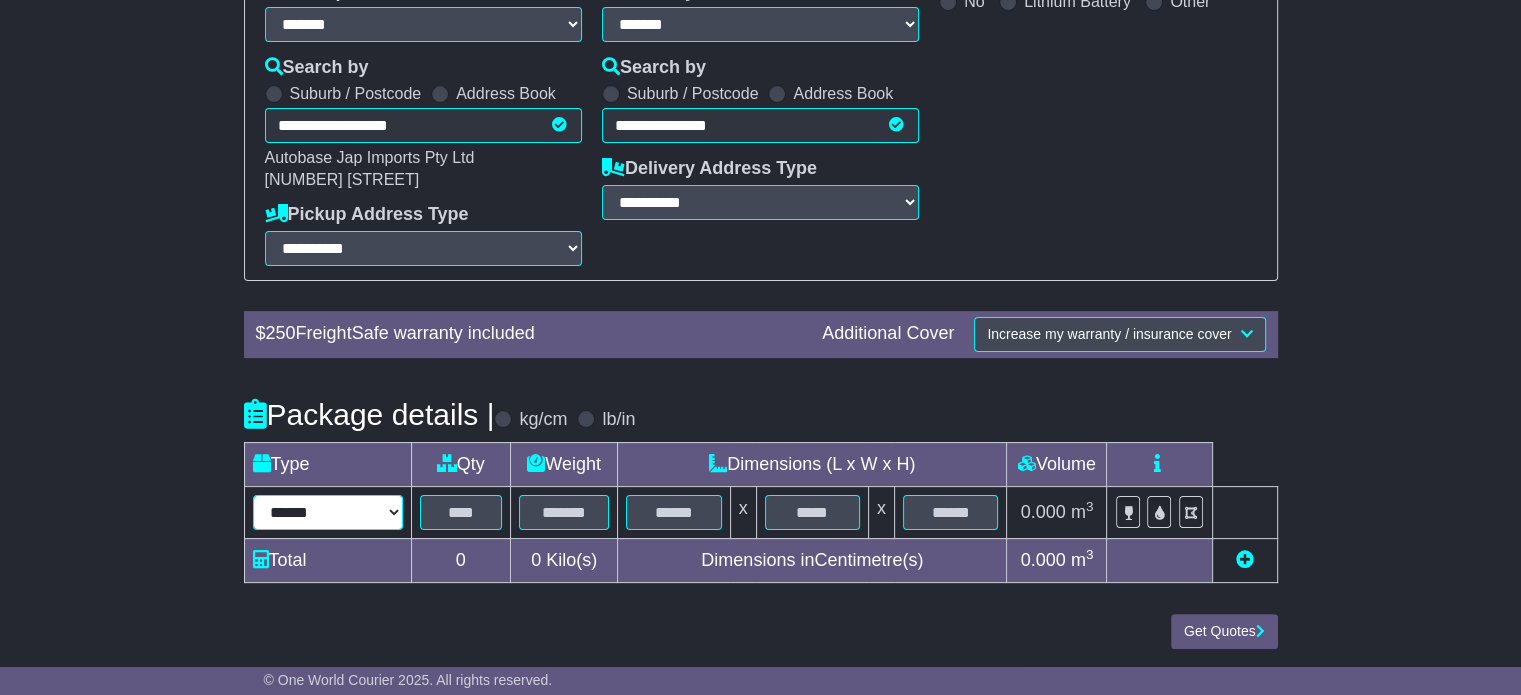 click on "****** ****** *** ******** ***** **** **** ****** *** *******" at bounding box center [328, 512] 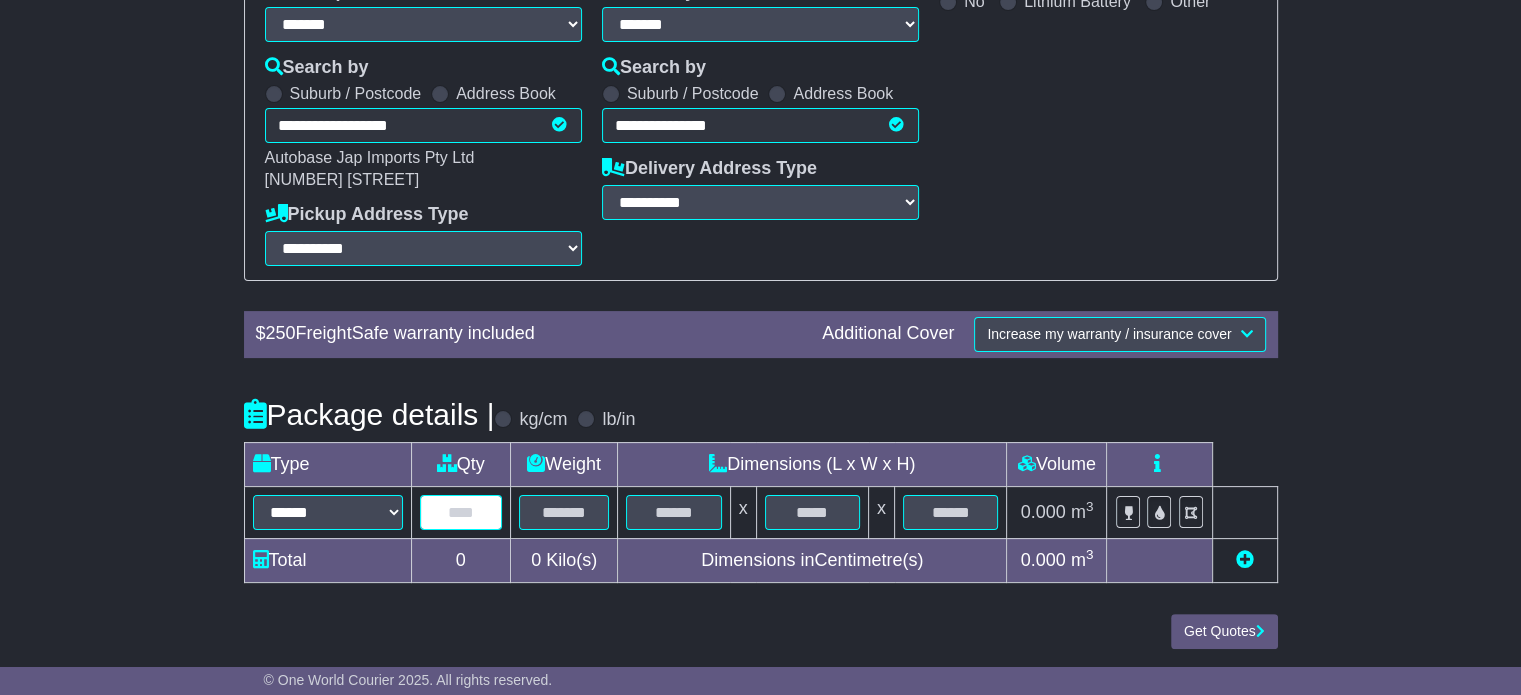 click at bounding box center (461, 512) 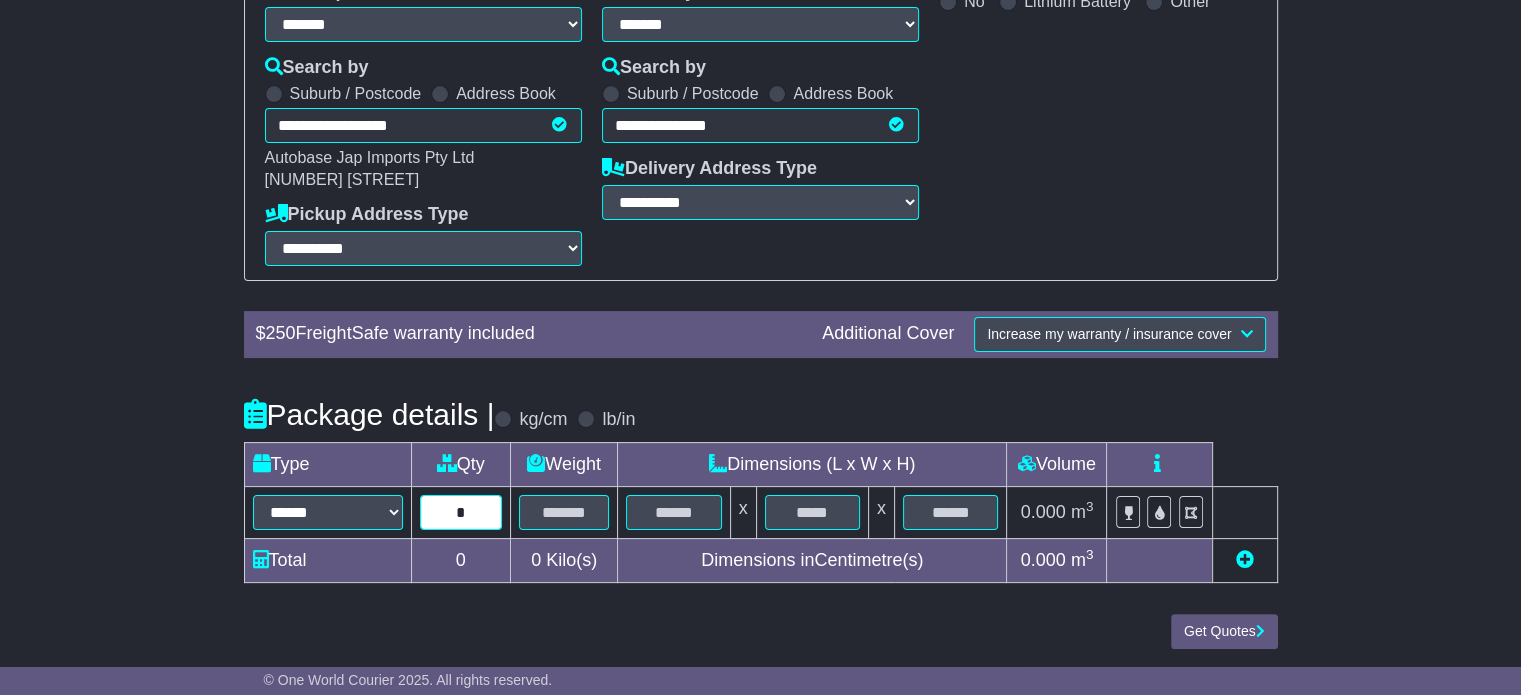 type on "*" 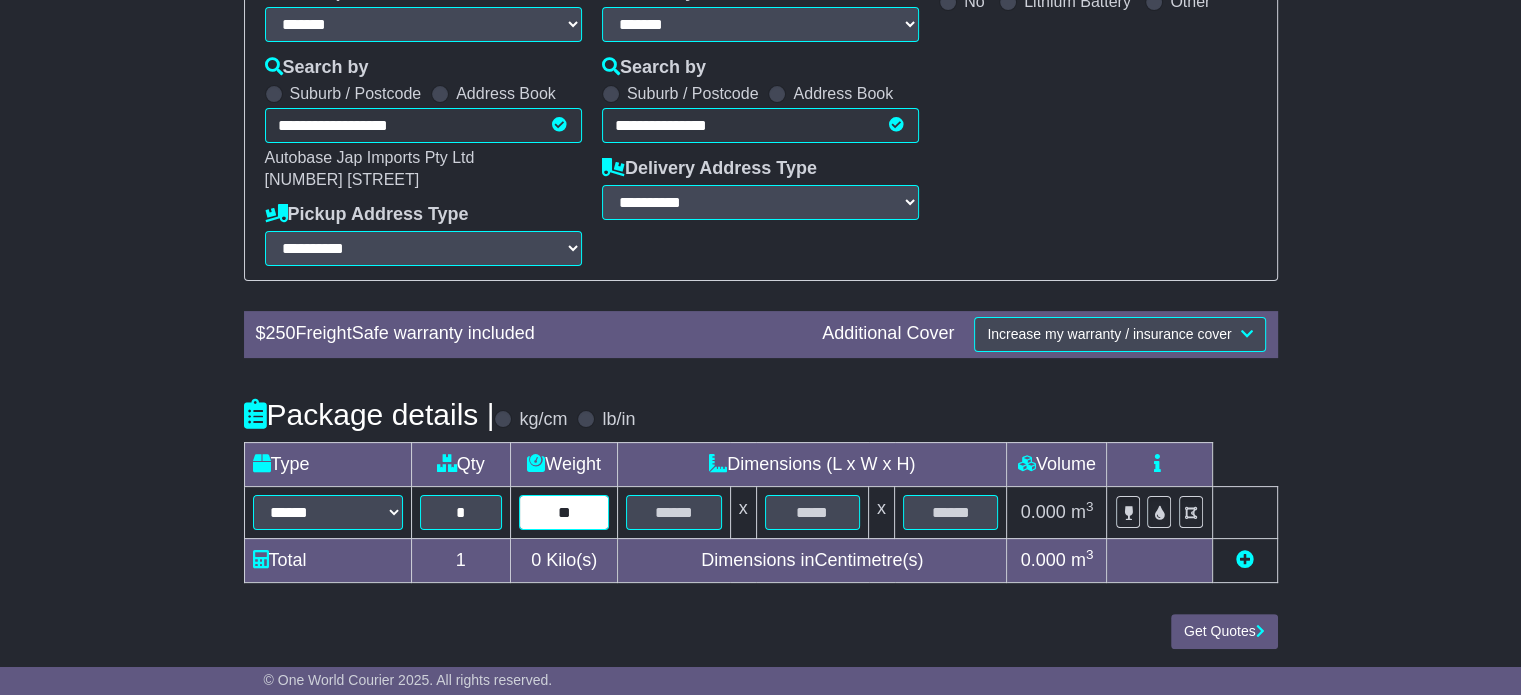 type on "**" 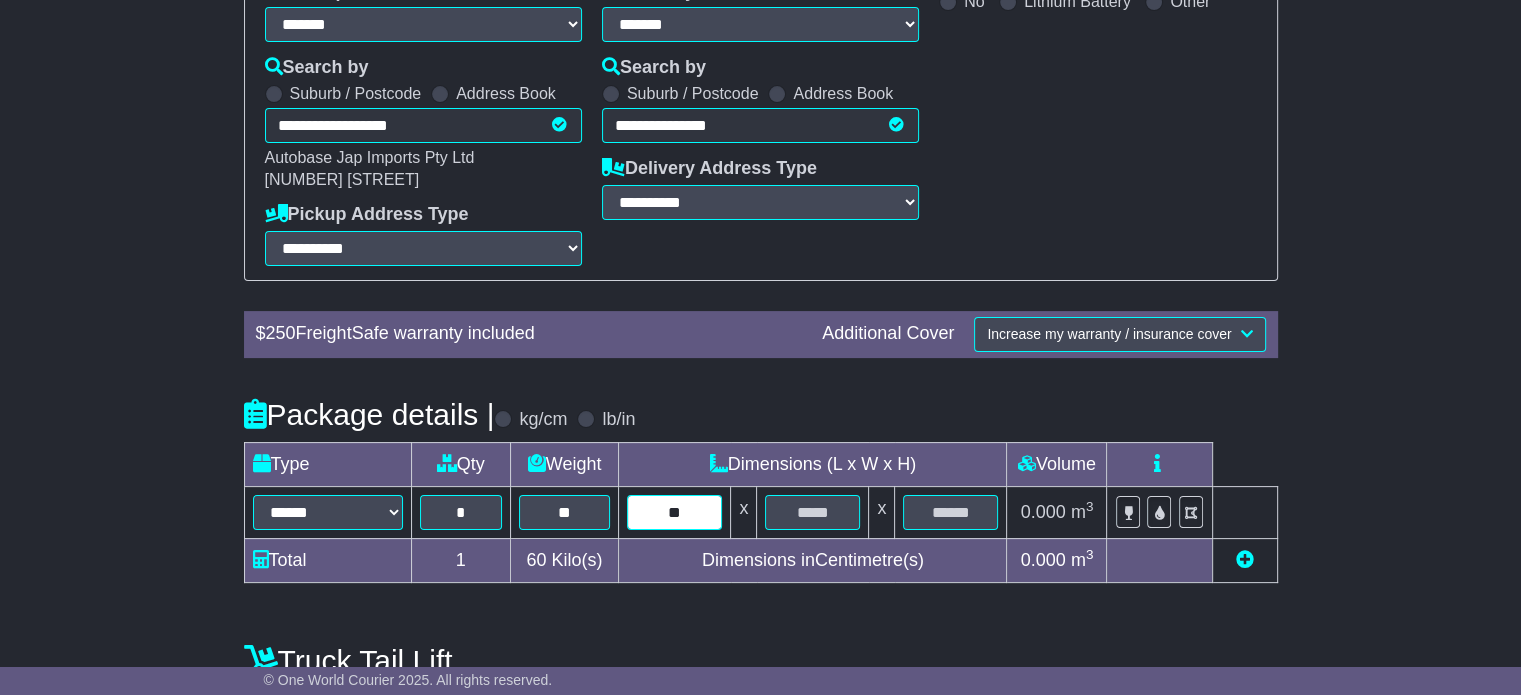 type on "**" 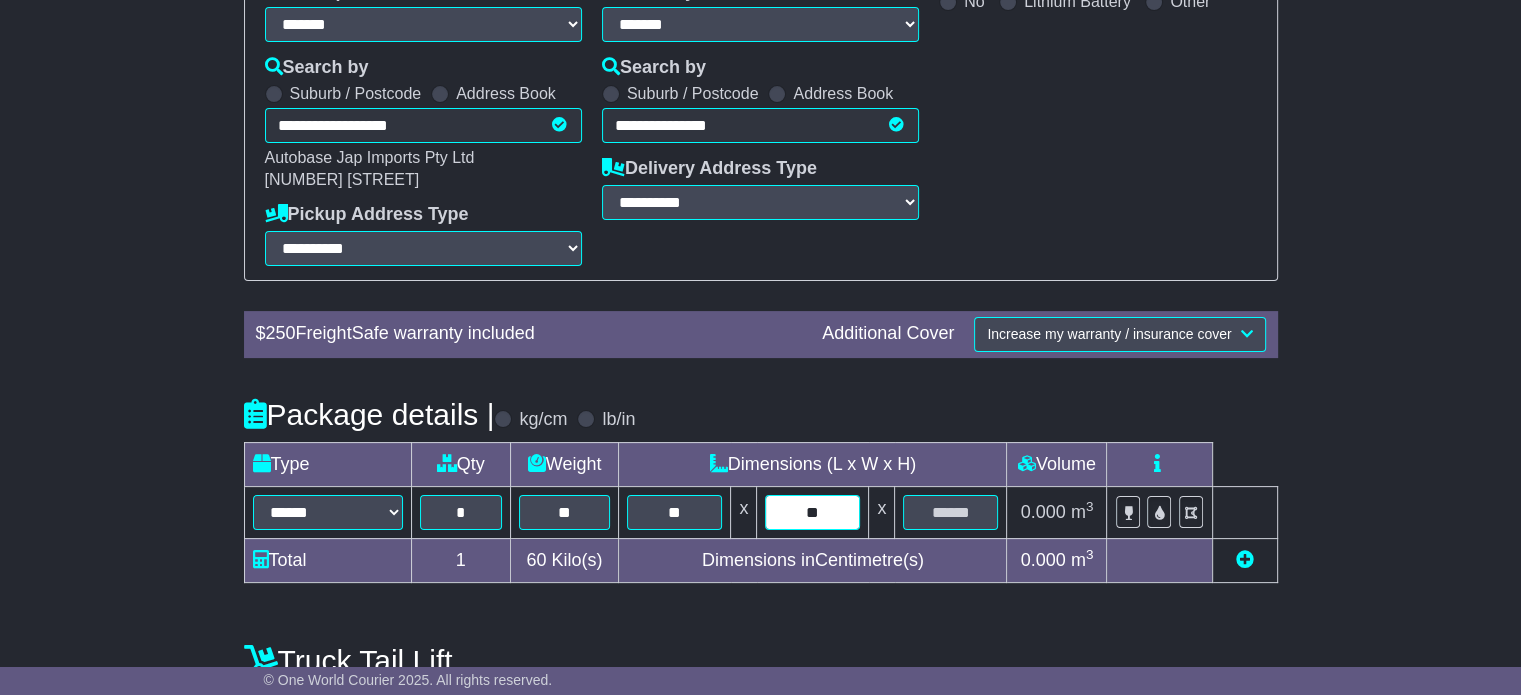 type on "**" 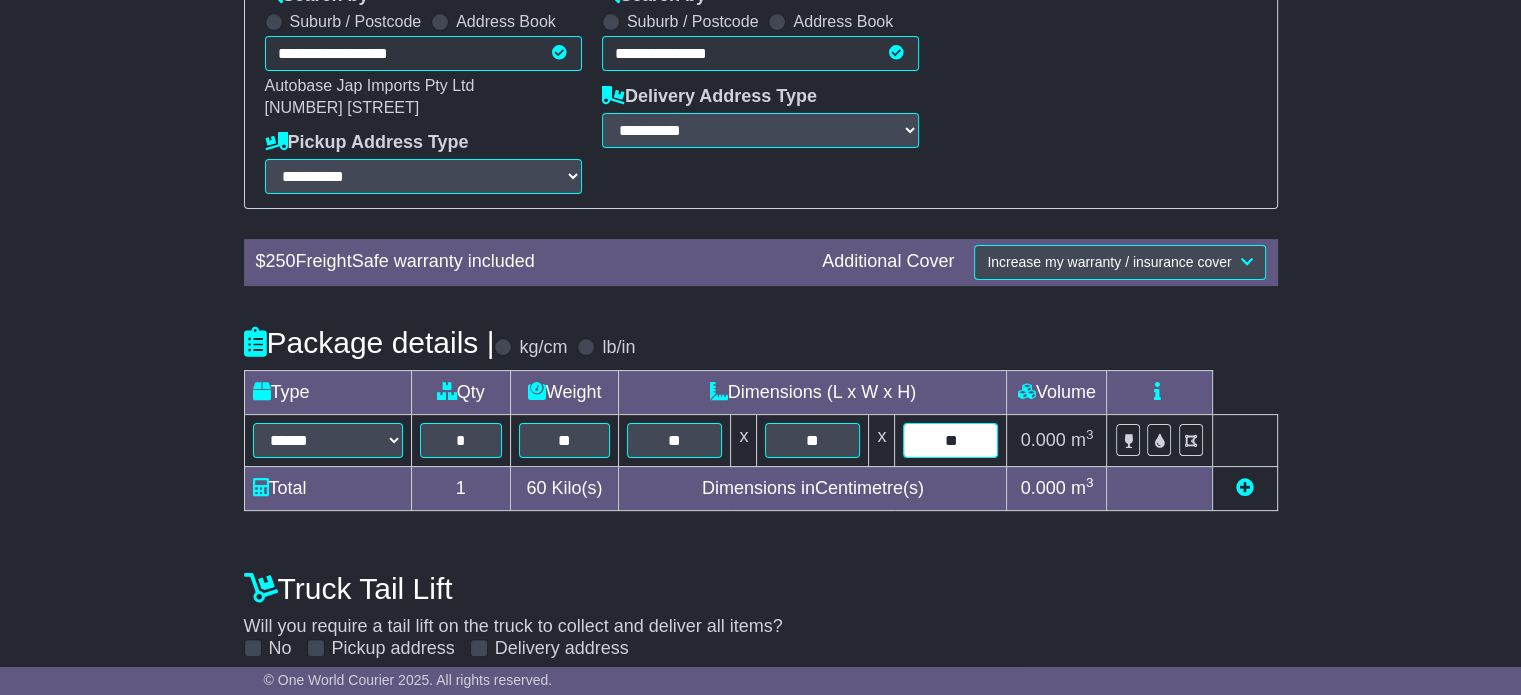 scroll, scrollTop: 489, scrollLeft: 0, axis: vertical 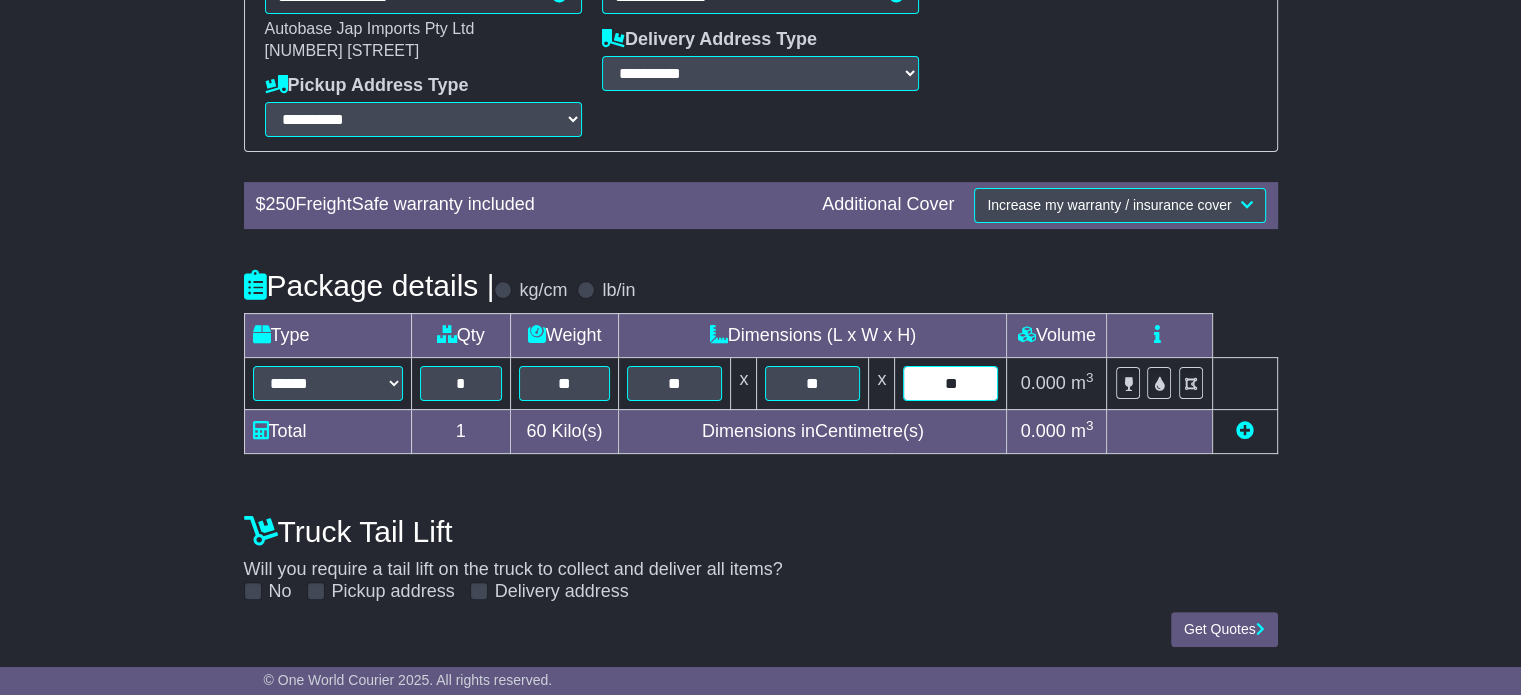 type on "**" 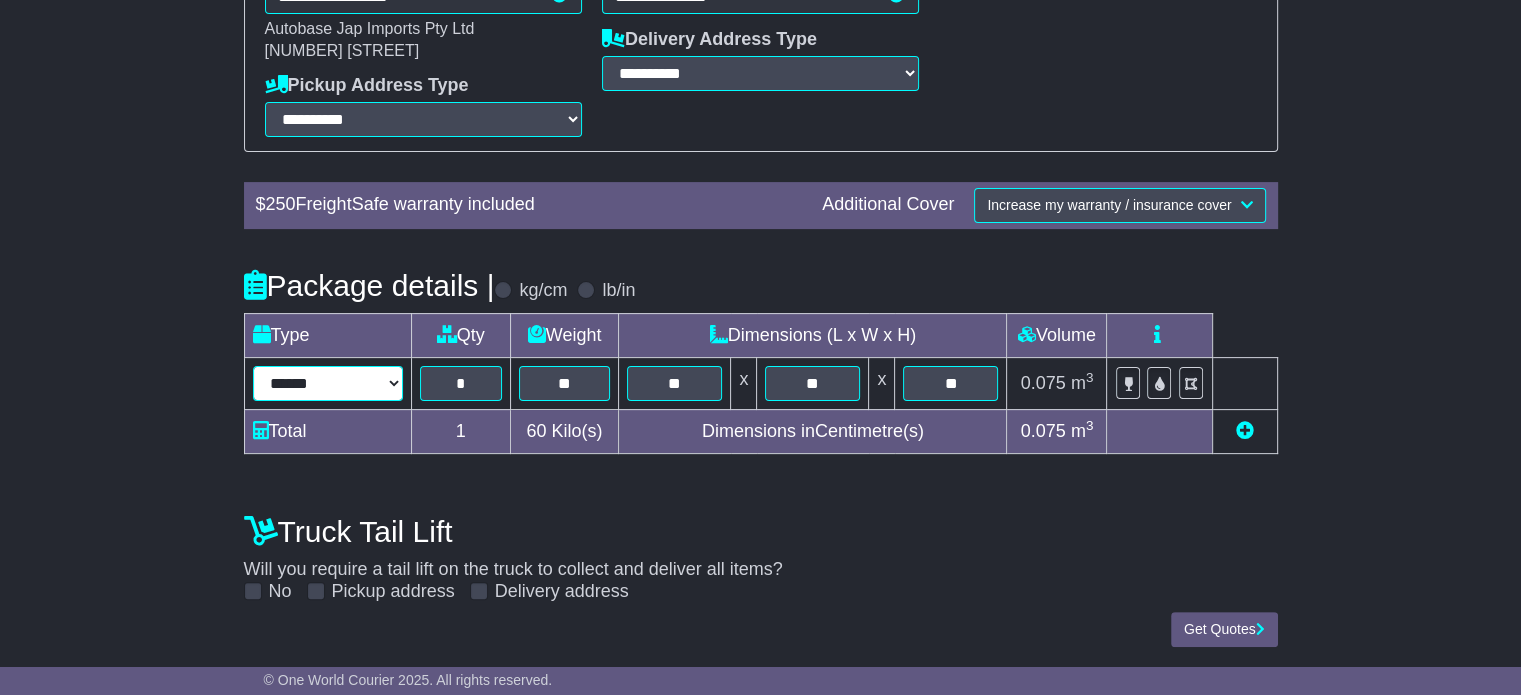 click on "****** ****** *** ******** ***** **** **** ****** *** *******" at bounding box center (328, 383) 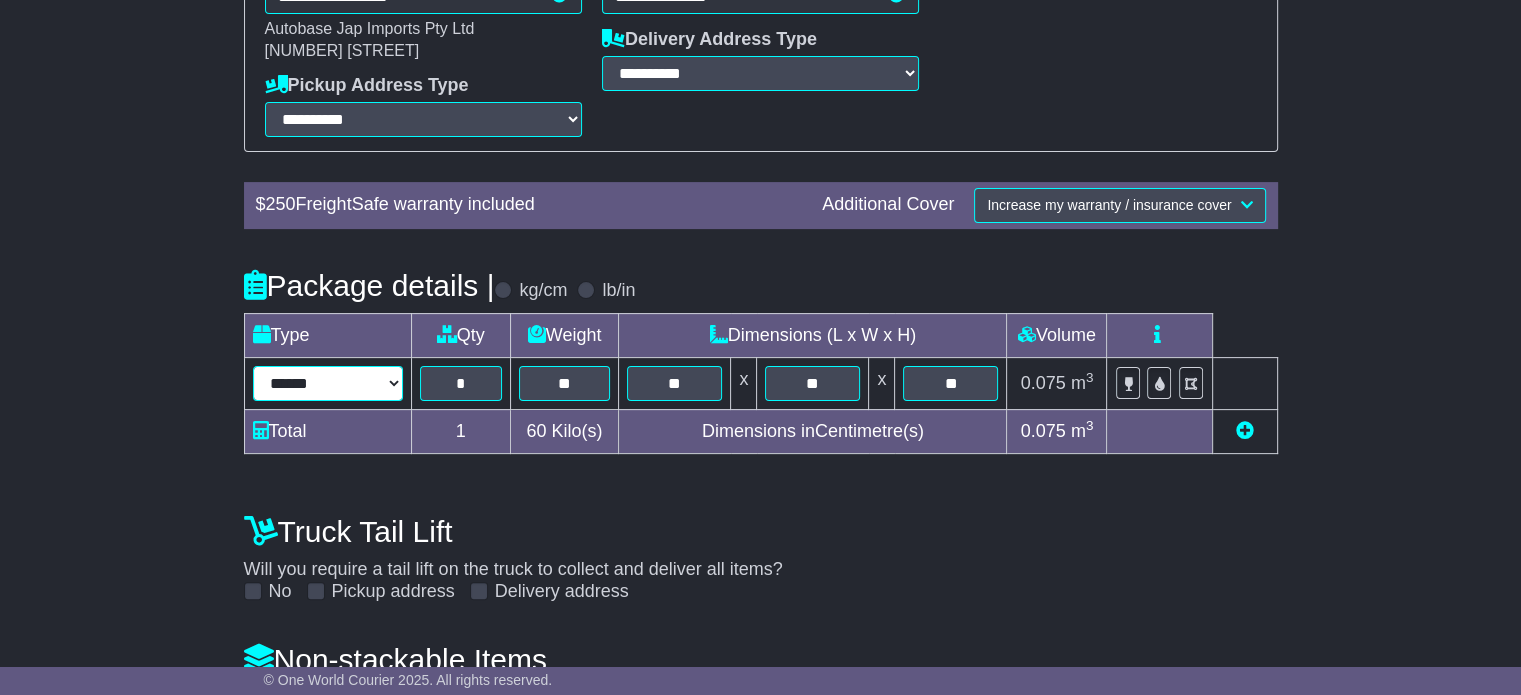 scroll, scrollTop: 635, scrollLeft: 0, axis: vertical 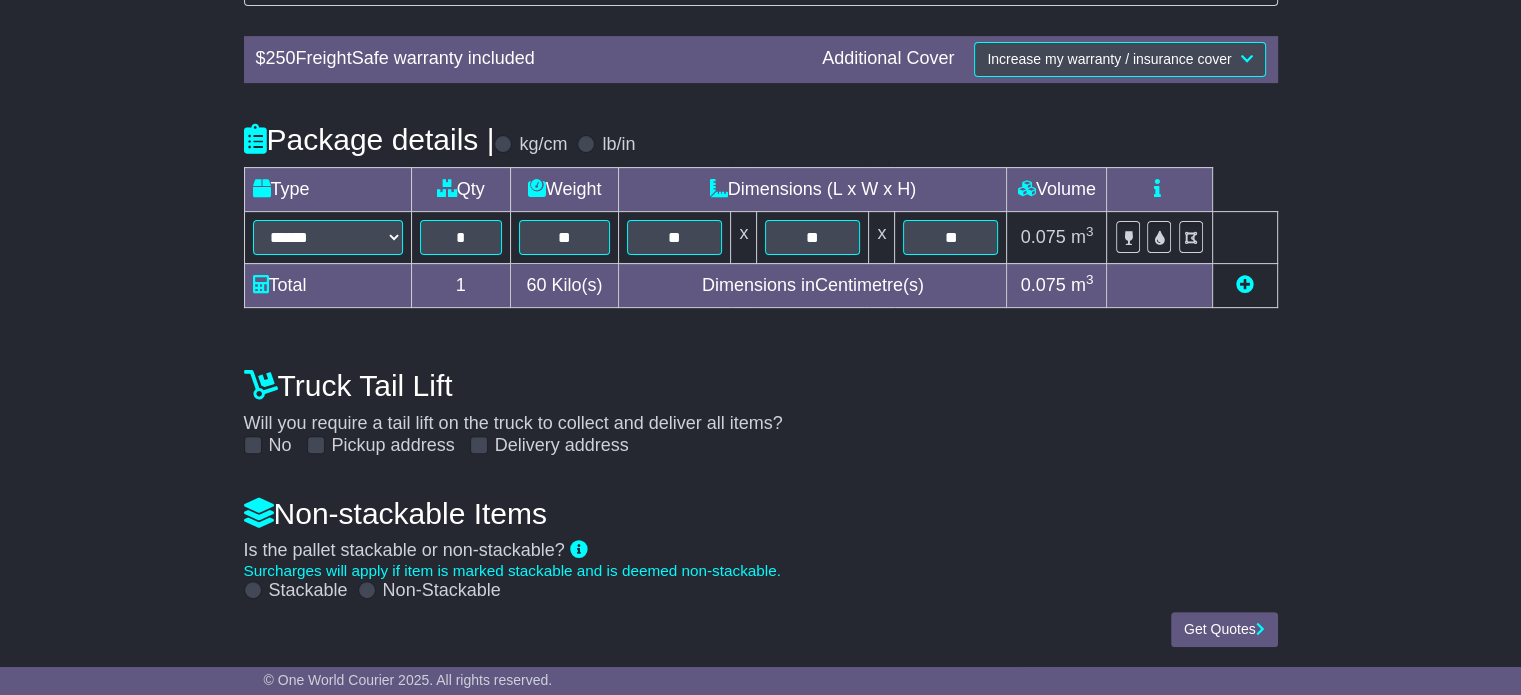 click on "Stackable" at bounding box center [296, 591] 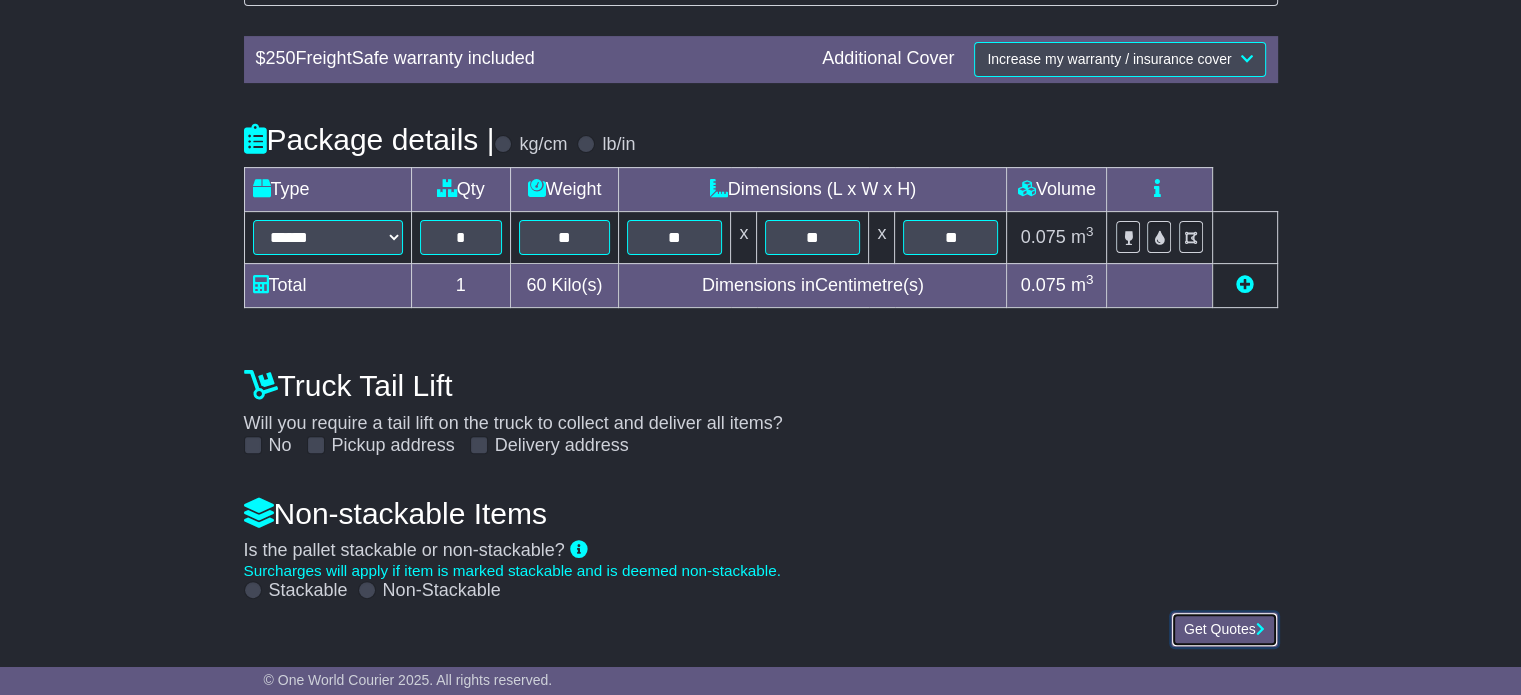click on "Get Quotes" at bounding box center [1224, 629] 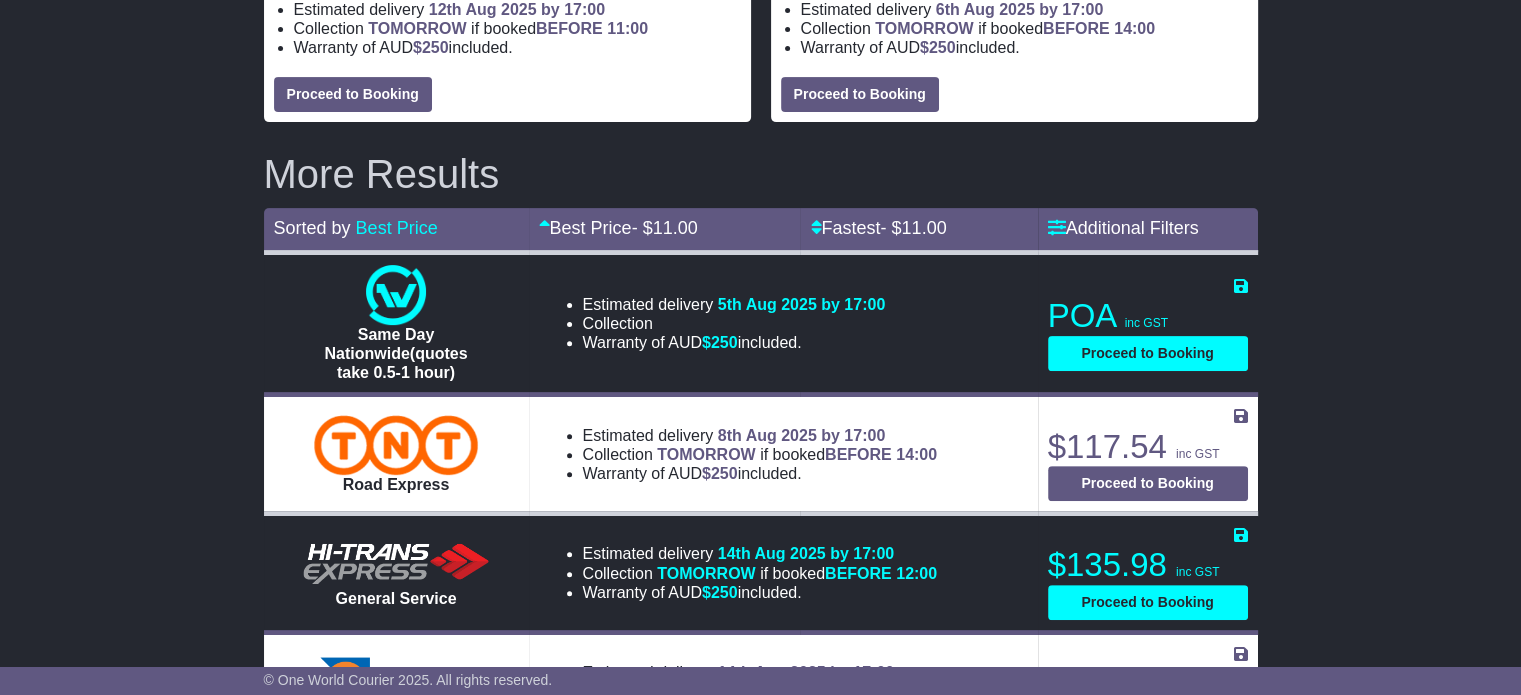 scroll, scrollTop: 400, scrollLeft: 0, axis: vertical 